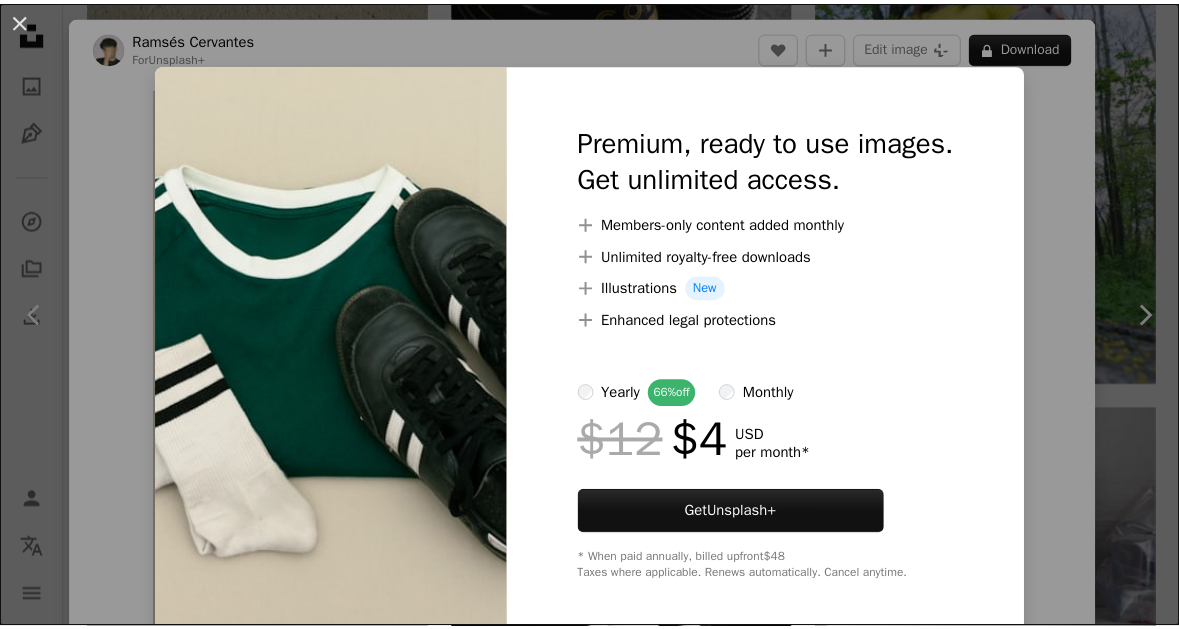 scroll, scrollTop: 30200, scrollLeft: 0, axis: vertical 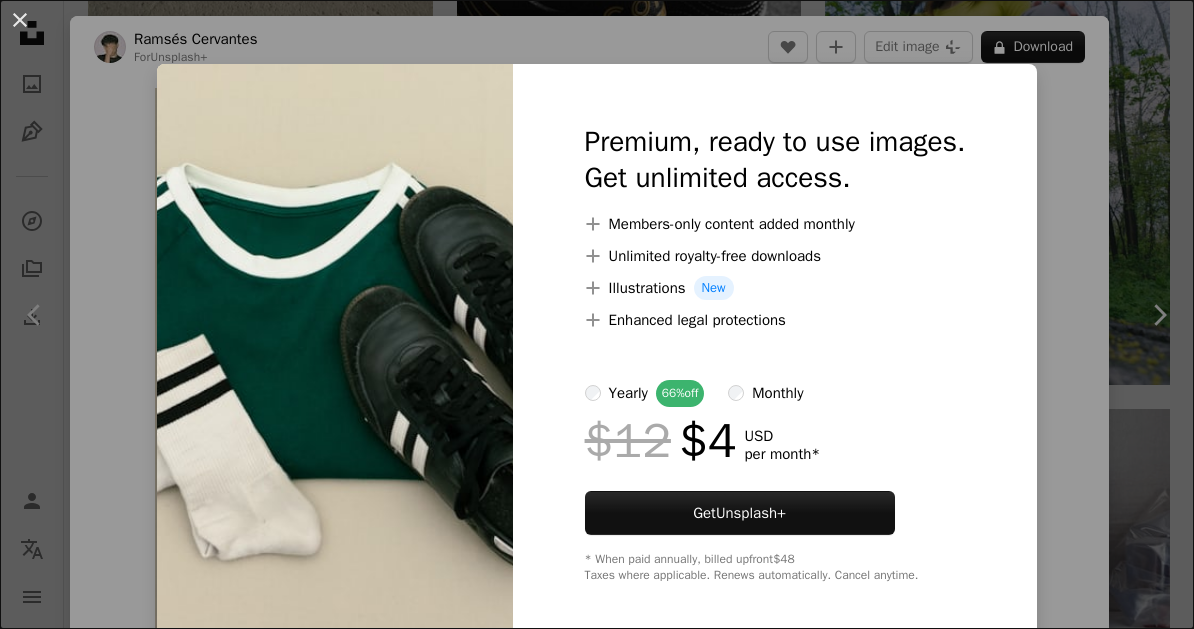 click on "An X shape Premium, ready to use images. Get unlimited access. A plus sign Members-only content added monthly A plus sign Unlimited royalty-free downloads A plus sign Illustrations  New A plus sign Enhanced legal protections yearly 66%  off monthly $12   $4 USD per month * Get  Unsplash+ * When paid annually, billed upfront  $48 Taxes where applicable. Renews automatically. Cancel anytime." at bounding box center [597, 314] 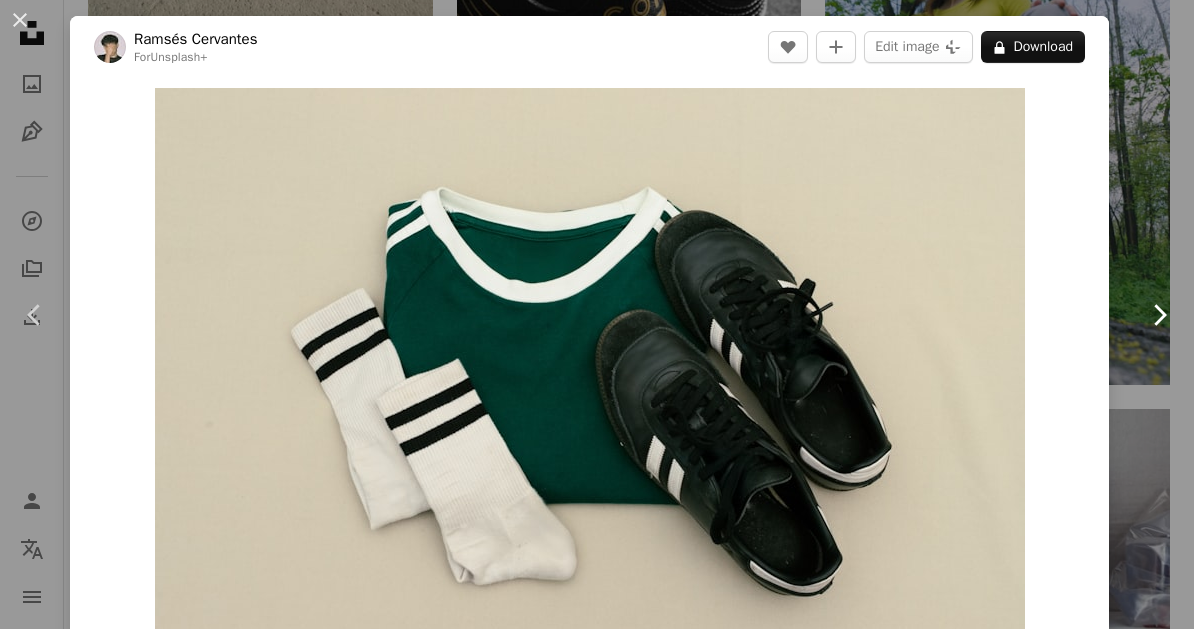click on "Chevron right" at bounding box center [1159, 315] 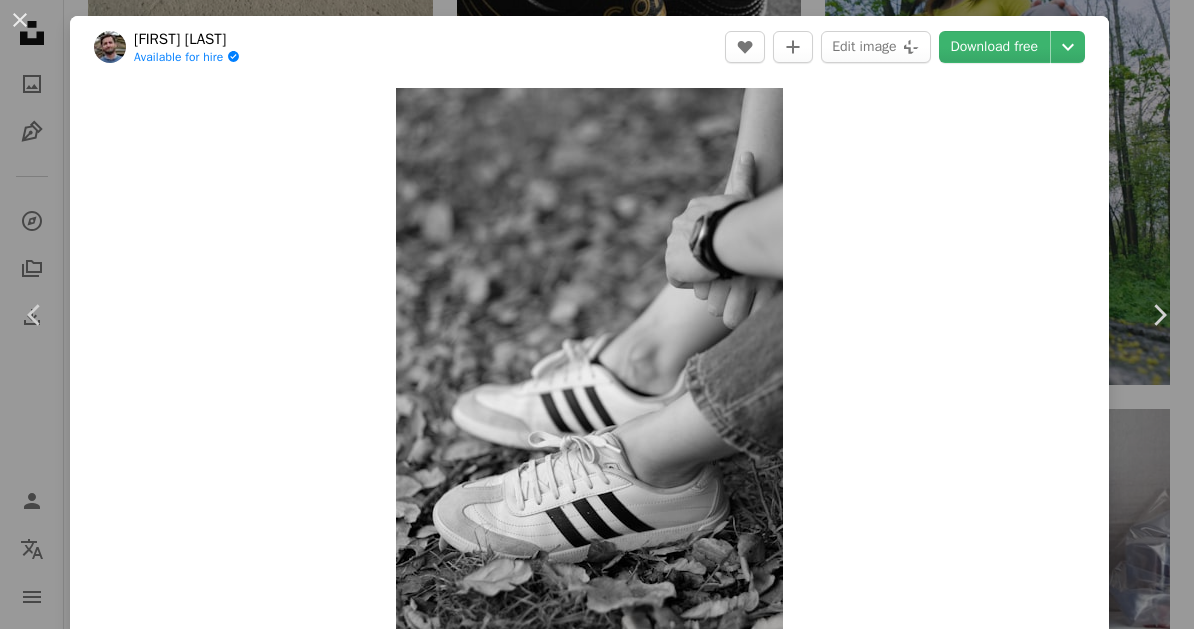 click on "An X shape Chevron left Chevron right [FIRST] [LAST] Available for hire A checkmark inside of a circle A heart A plus sign Edit image   Plus sign for Unsplash+ Download free Chevron down Zoom in Views 13,464 Downloads 82 A forward-right arrow Share Info icon Info More Actions Calendar outlined Published on  May 25, 2024 Camera FUJIFILM, X-T10 Safety Free to use under the  Unsplash License tennis adidas adidas shoes attire tennis shoes human grey hand boy male child kid shoe sneaker finger wristwatch running shoe Free pictures Browse premium related images on iStock  |  Save 20% with code UNSPLASH20 View more on iStock  ↗ Related images A heart A plus sign [FIRST] [LAST] Arrow pointing down A heart A plus sign [FIRST] [LAST] Arrow pointing down Plus sign for Unsplash+ A heart A plus sign Curated Lifestyle For  Unsplash+ A lock   Download A heart A plus sign [FIRST] [LAST] Arrow pointing down A heart A plus sign [FIRST] [LAST] Arrow pointing down A heart A plus sign [FIRST] [LAST] Available for hire A heart" at bounding box center [597, 314] 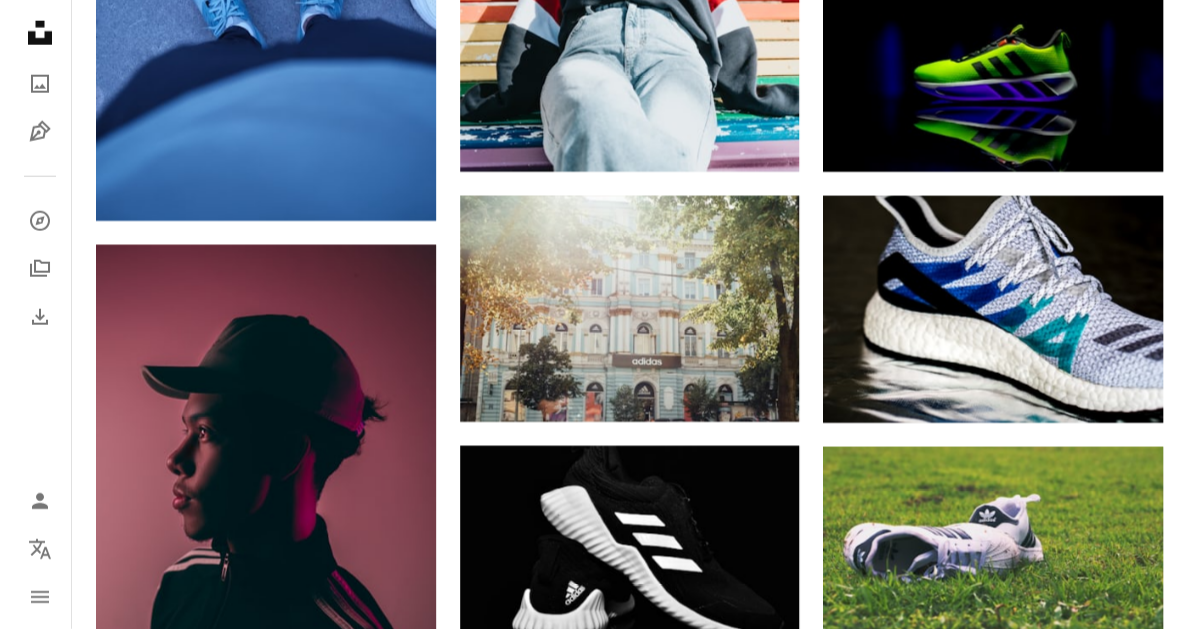 scroll, scrollTop: 34300, scrollLeft: 0, axis: vertical 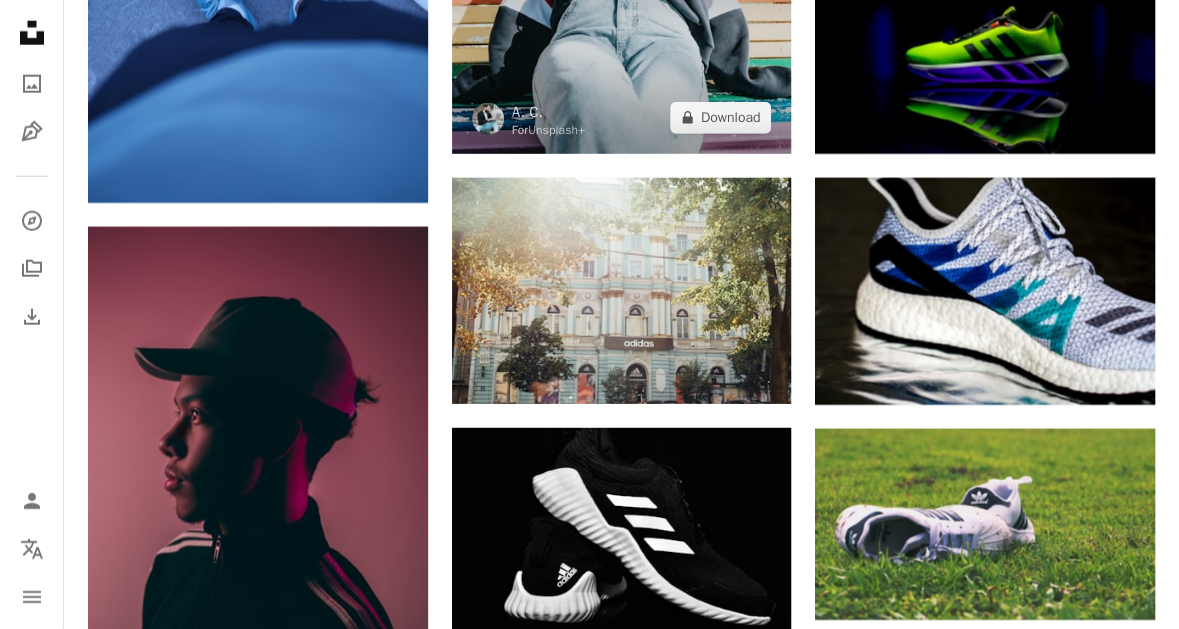 click at bounding box center [622, 40] 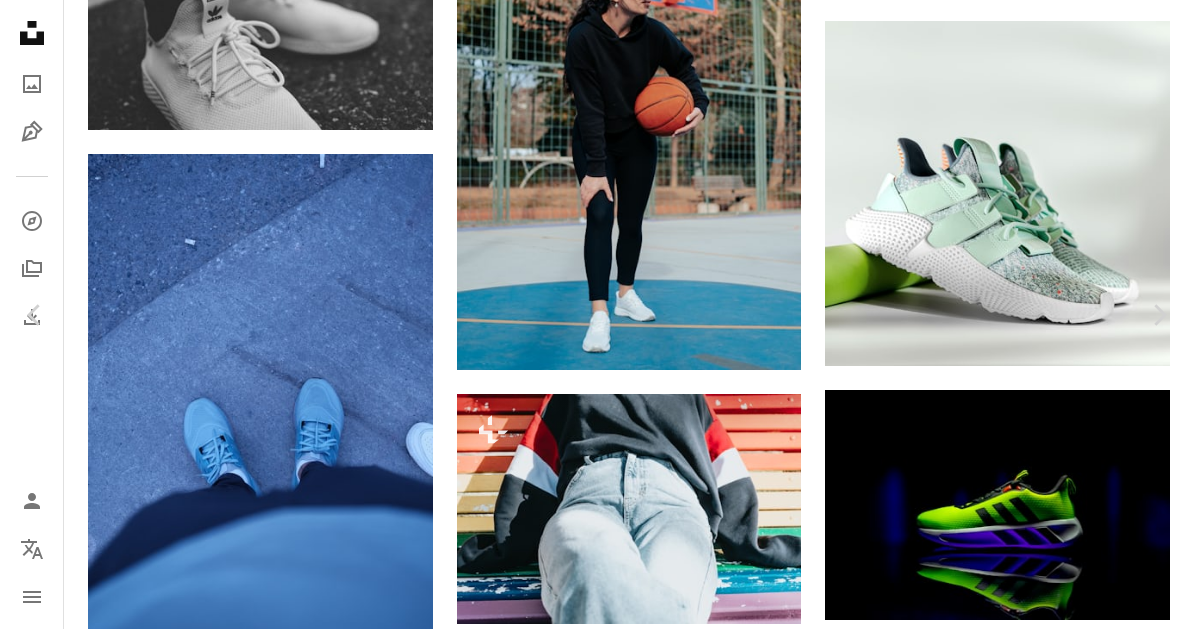 scroll, scrollTop: 2000, scrollLeft: 0, axis: vertical 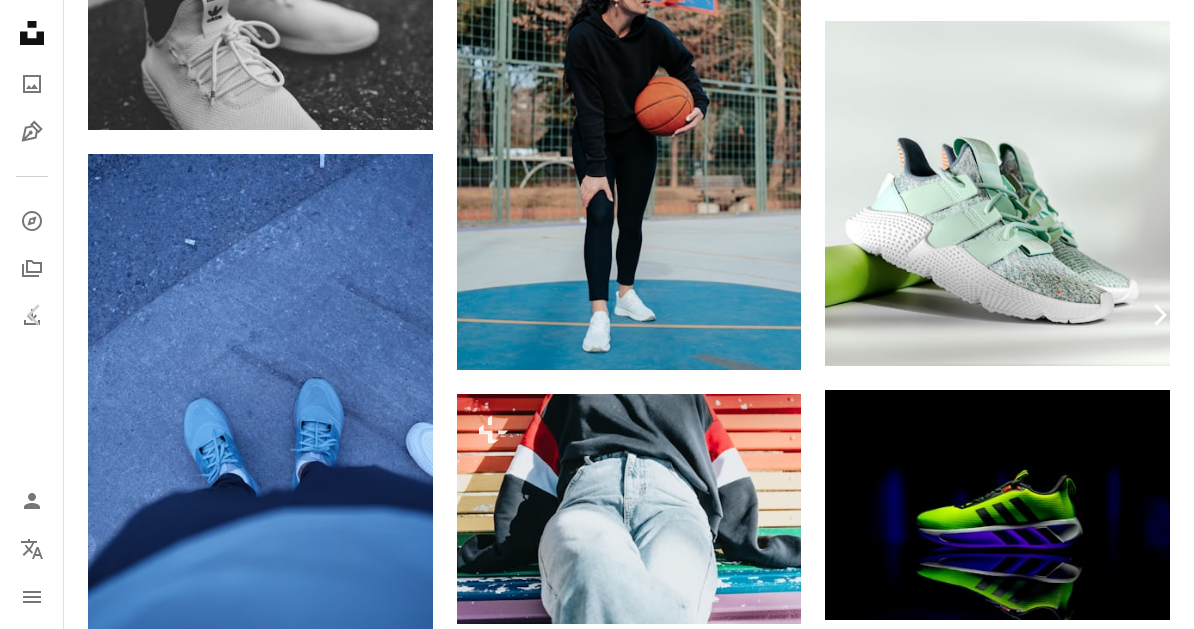 click on "Chevron right" at bounding box center (1159, 315) 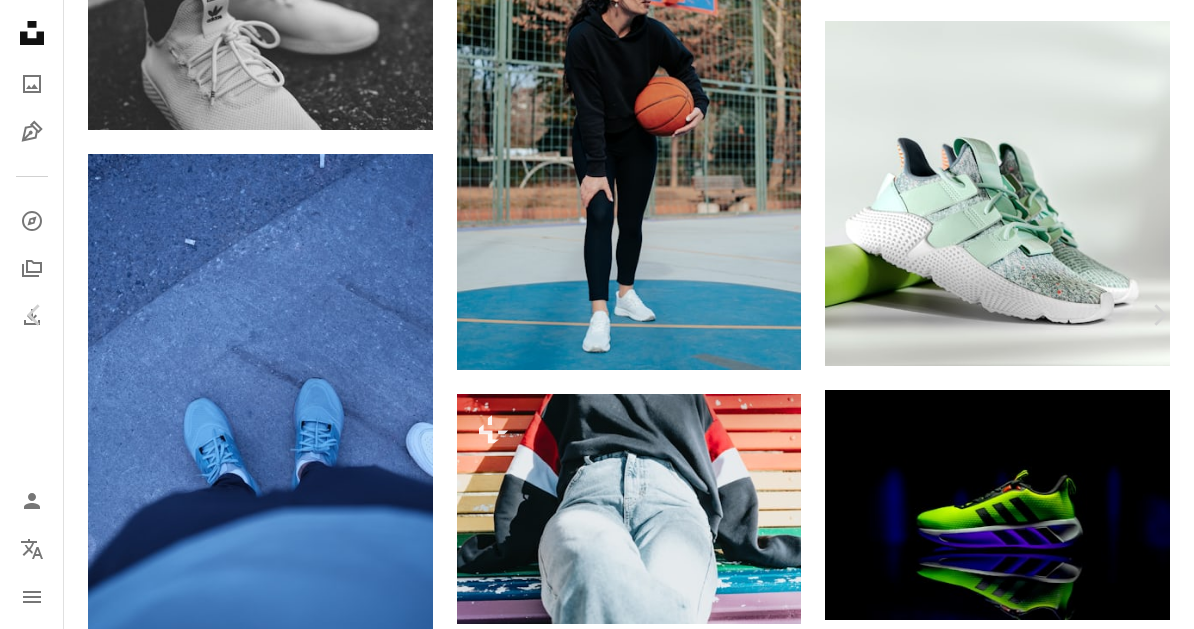 scroll, scrollTop: 0, scrollLeft: 0, axis: both 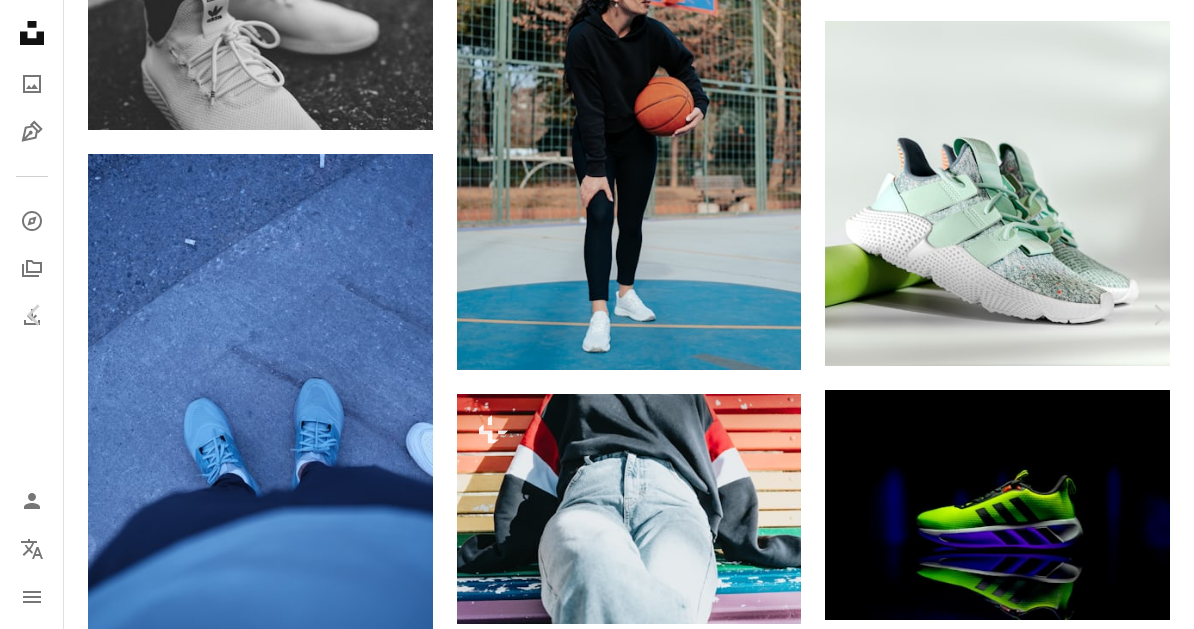 click on "Chevron down" 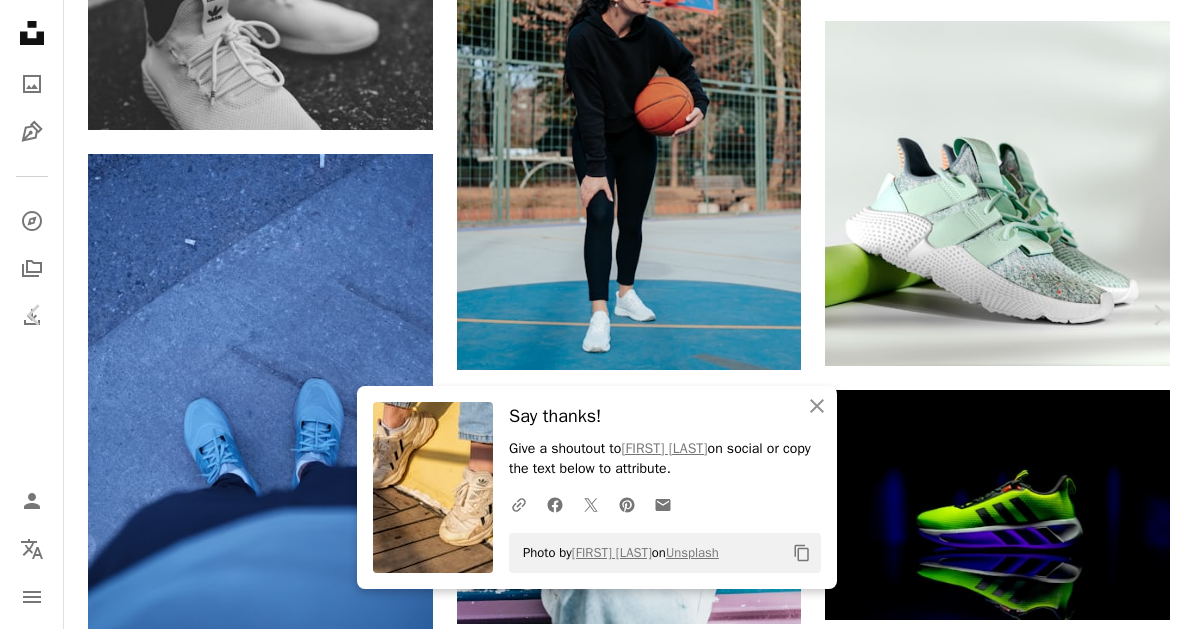 click on "An X shape Chevron left Chevron right An X shape Close Say thanks! Give a shoutout to  [FIRST] [LAST]  on social or copy the text below to attribute. A URL sharing icon (chains) Facebook icon X (formerly Twitter) icon Pinterest icon An envelope Photo by  [FIRST] [LAST]  on  Unsplash
Copy content [FIRST] [LAST] Available for hire A checkmark inside of a circle A heart A plus sign Edit image   Plus sign for Unsplash+ Download free Chevron down Zoom in Views 22,594 Downloads 235 A forward-right arrow Share Info icon Info More Actions Adidas in yellow tones :) Follow @[USERNAME] on https://www.instagram.com/[USERNAME]/ for more photos A map marker [CITY], [DISTRICT], [CITY]/[PROVINCE], [COUNTRY] Calendar outlined Published on  January 24, 2023 Camera SONY, ILCE-7C Safety Free to use under the  Unsplash License yellow background sneakers sneaker adidas adidas shoe adidas shoes adidas sneakers yellow shoes adidas originals wood boy male child turkey shoe hardwood Free stock photos Browse premium related images on iStock  |   ↗" at bounding box center (597, 7454) 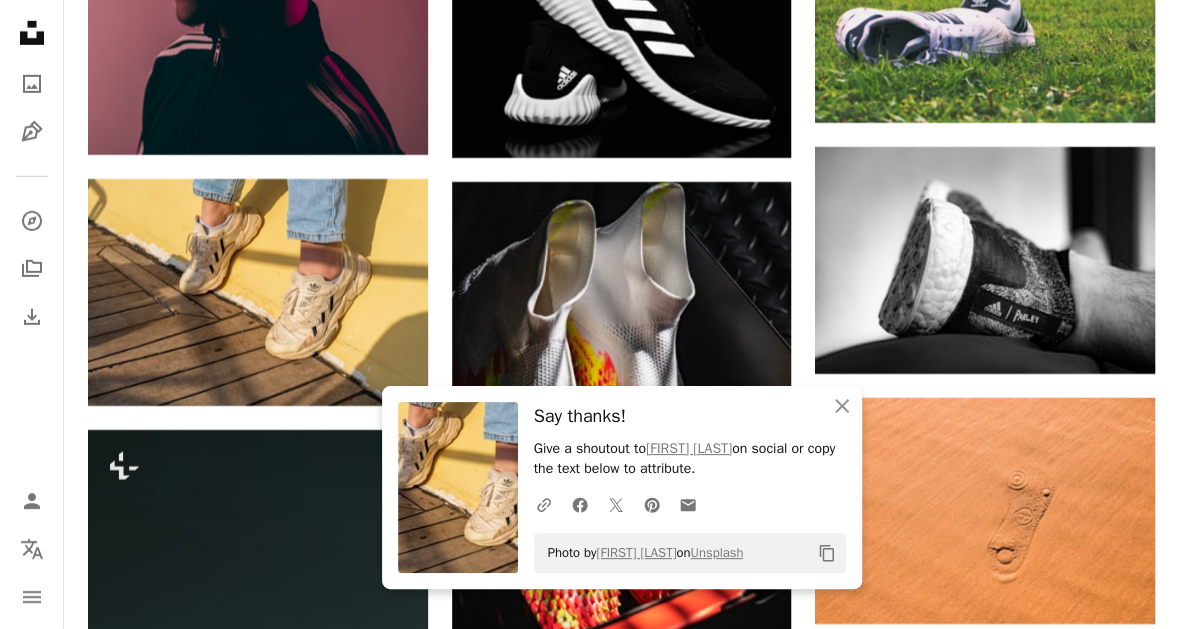 scroll, scrollTop: 34800, scrollLeft: 0, axis: vertical 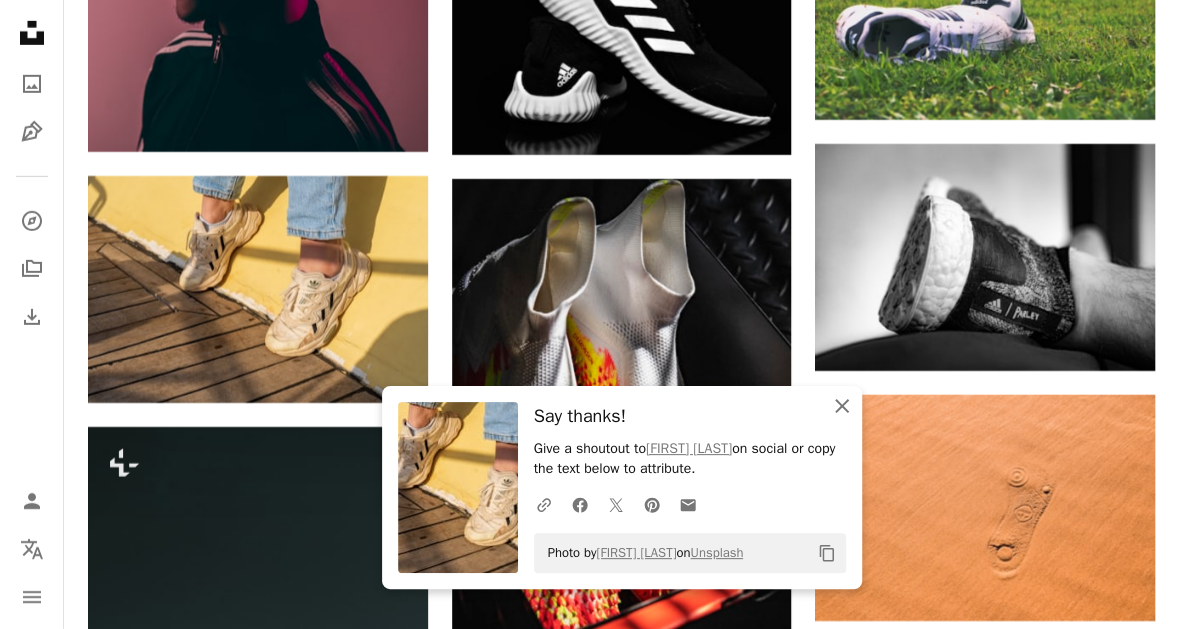 click on "An X shape" 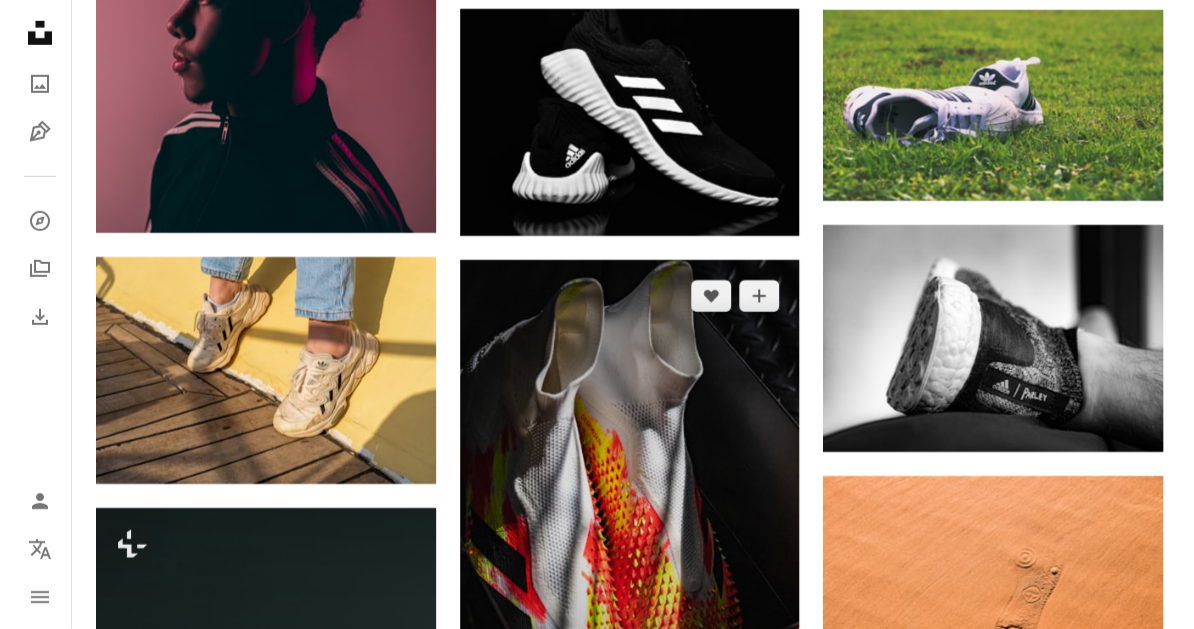 scroll, scrollTop: 34700, scrollLeft: 0, axis: vertical 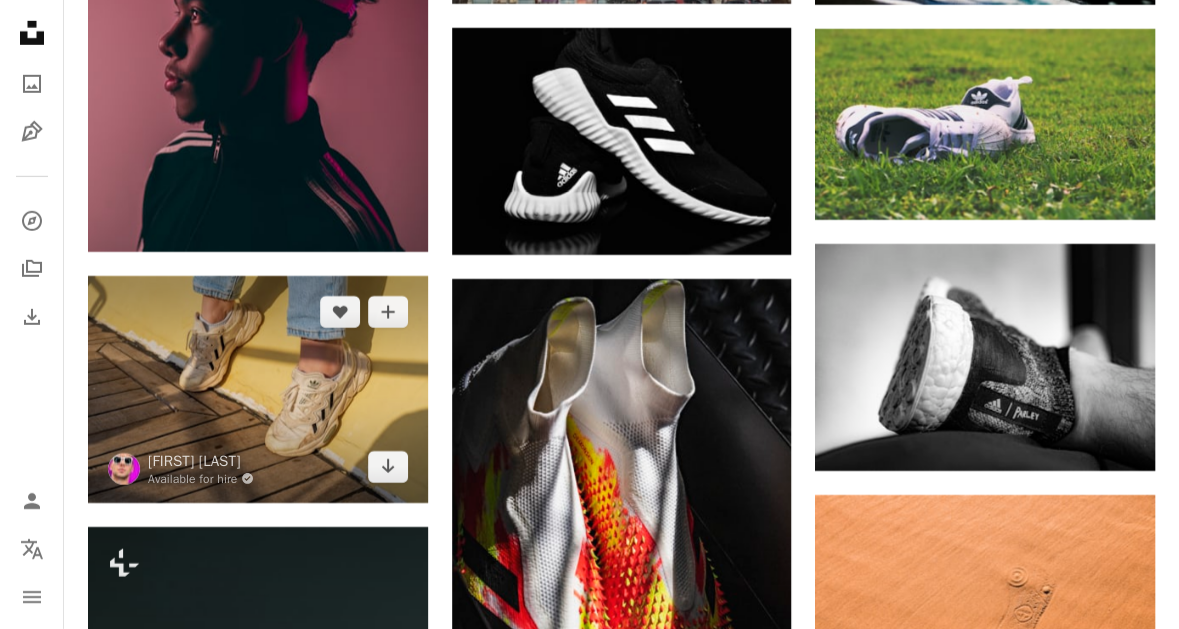 click at bounding box center [258, 389] 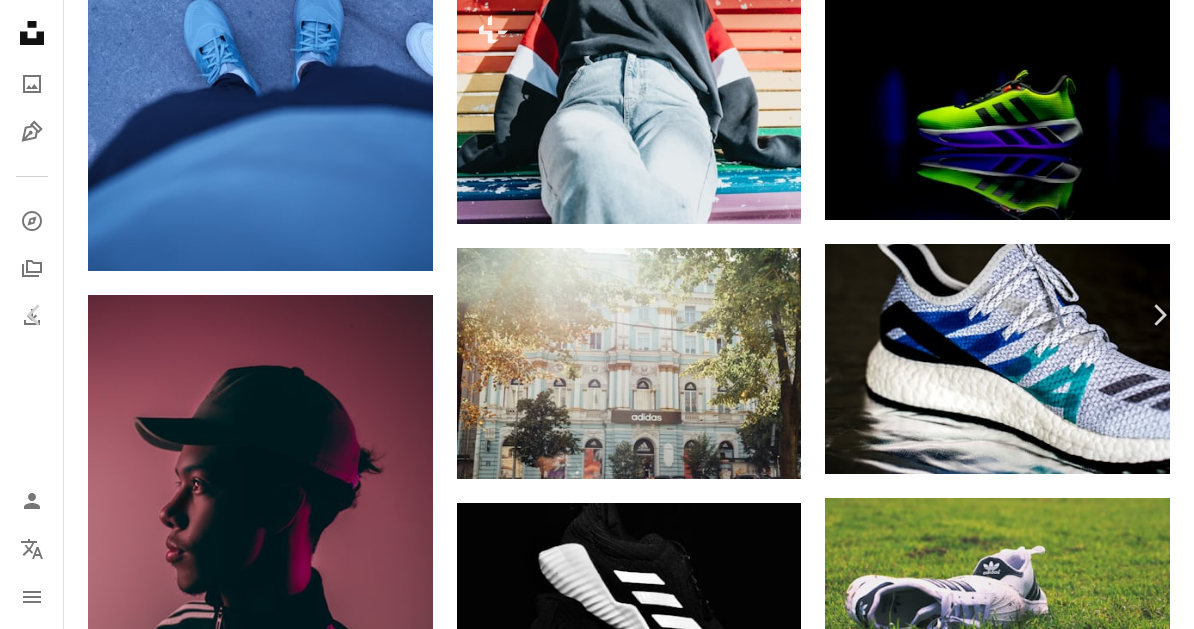 drag, startPoint x: 1054, startPoint y: 70, endPoint x: 1056, endPoint y: 59, distance: 11.18034 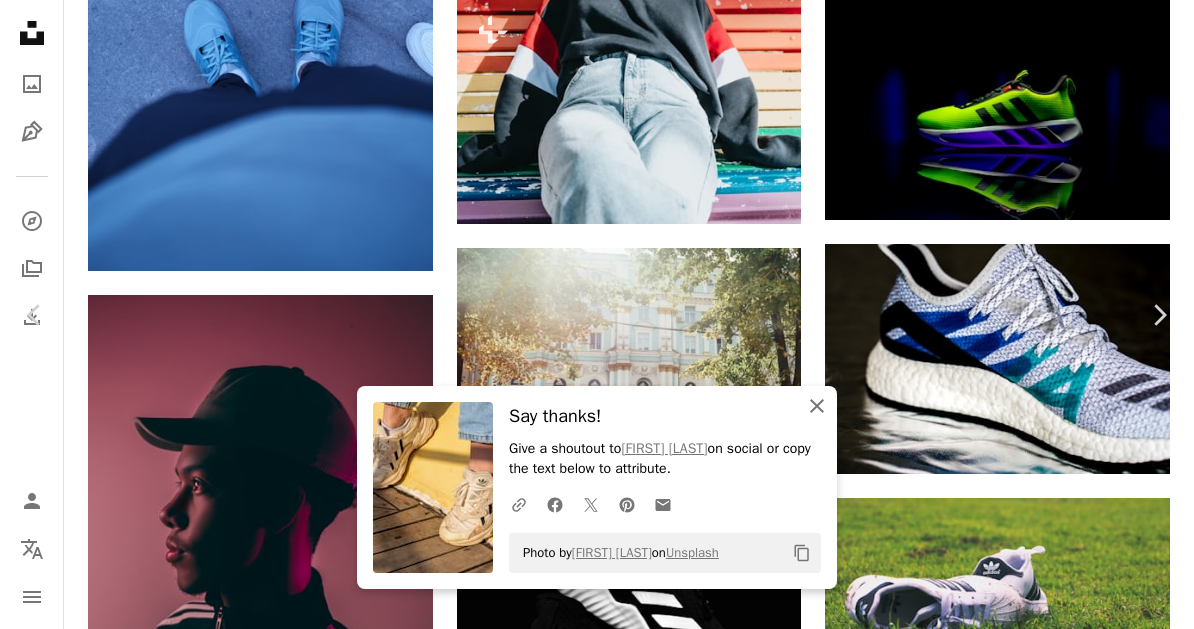 click on "An X shape Close" at bounding box center [817, 406] 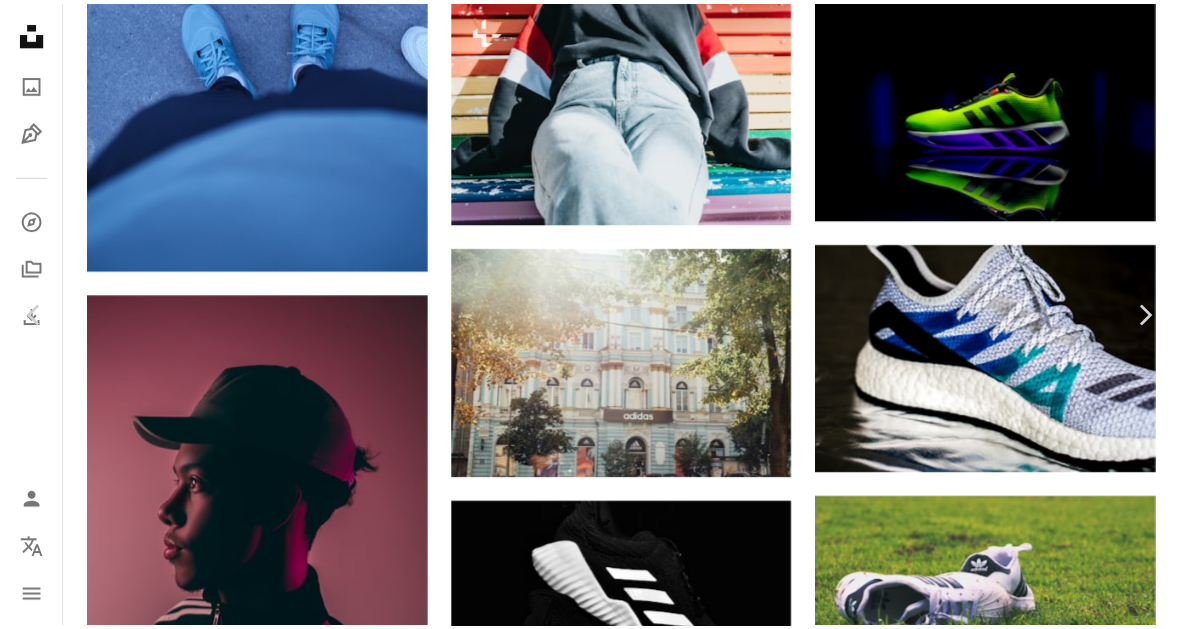 scroll, scrollTop: 1600, scrollLeft: 0, axis: vertical 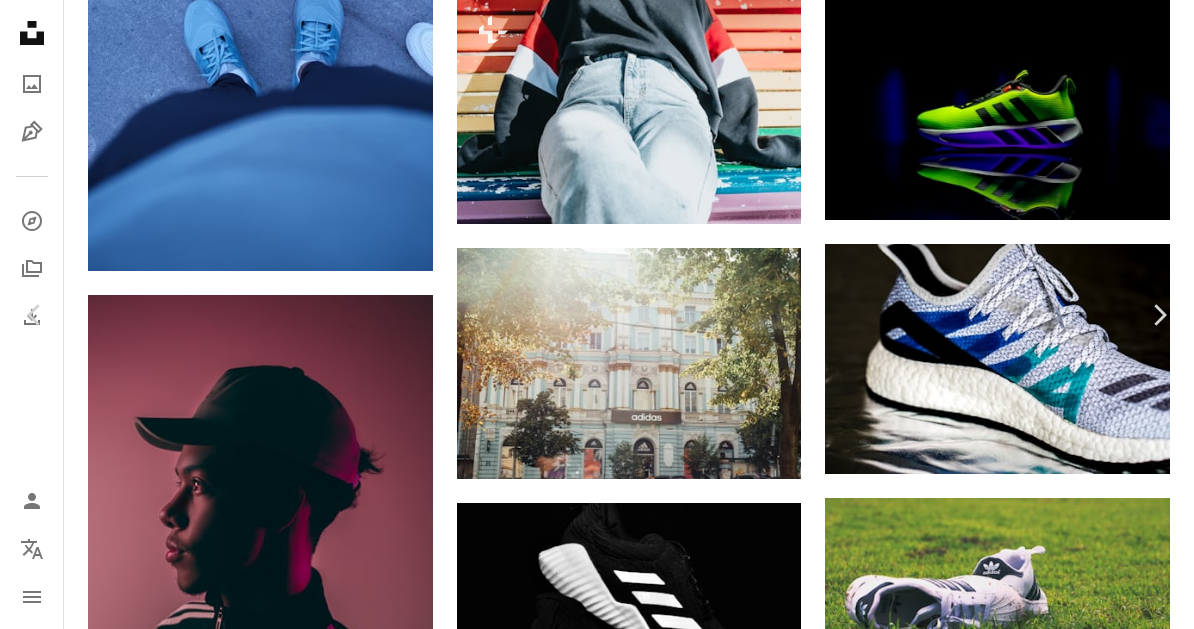click on "An X shape Chevron left Chevron right [FIRST] [LAST] Available for hire A checkmark inside of a circle A heart A plus sign Edit image   Plus sign for Unsplash+ Download free Chevron down Zoom in Views 22,594 Downloads 235 A forward-right arrow Share Info icon Info More Actions Adidas in yellow tones :) Follow @[USERNAME] on https://www.instagram.com/[USERNAME]/ for more photos A map marker [CITY], [DISTRICT], [CITY]/[PROVINCE], [COUNTRY] Calendar outlined Published on  January 24, 2023 Camera SONY, ILCE-7C Safety Free to use under the  Unsplash License yellow background sneakers sneaker adidas adidas shoe adidas shoes adidas sneakers yellow shoes adidas originals wood boy male child turkey shoe hardwood Free stock photos Browse premium related images on iStock  |  Save 20% with code UNSPLASH20 View more on iStock  ↗ Related images A heart A plus sign [FIRST] [LAST] Available for hire A checkmark inside of a circle Arrow pointing down A heart A plus sign [FIRST] [LAST] Available for hire A checkmark inside of a circle A heart" at bounding box center [597, 7054] 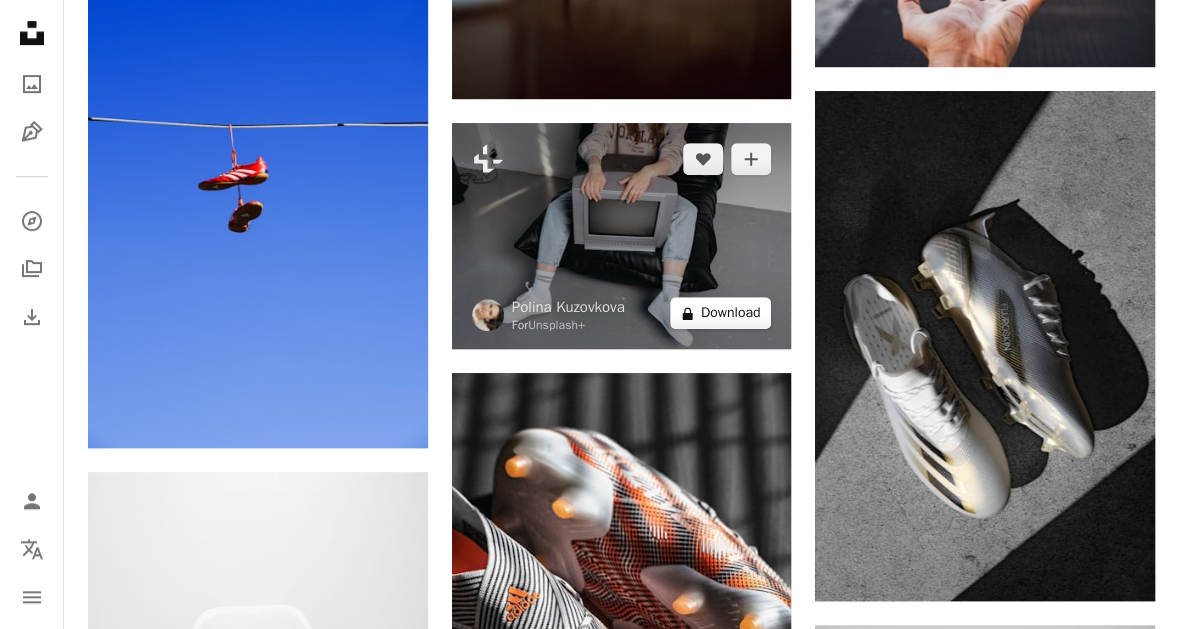 scroll, scrollTop: 39600, scrollLeft: 0, axis: vertical 